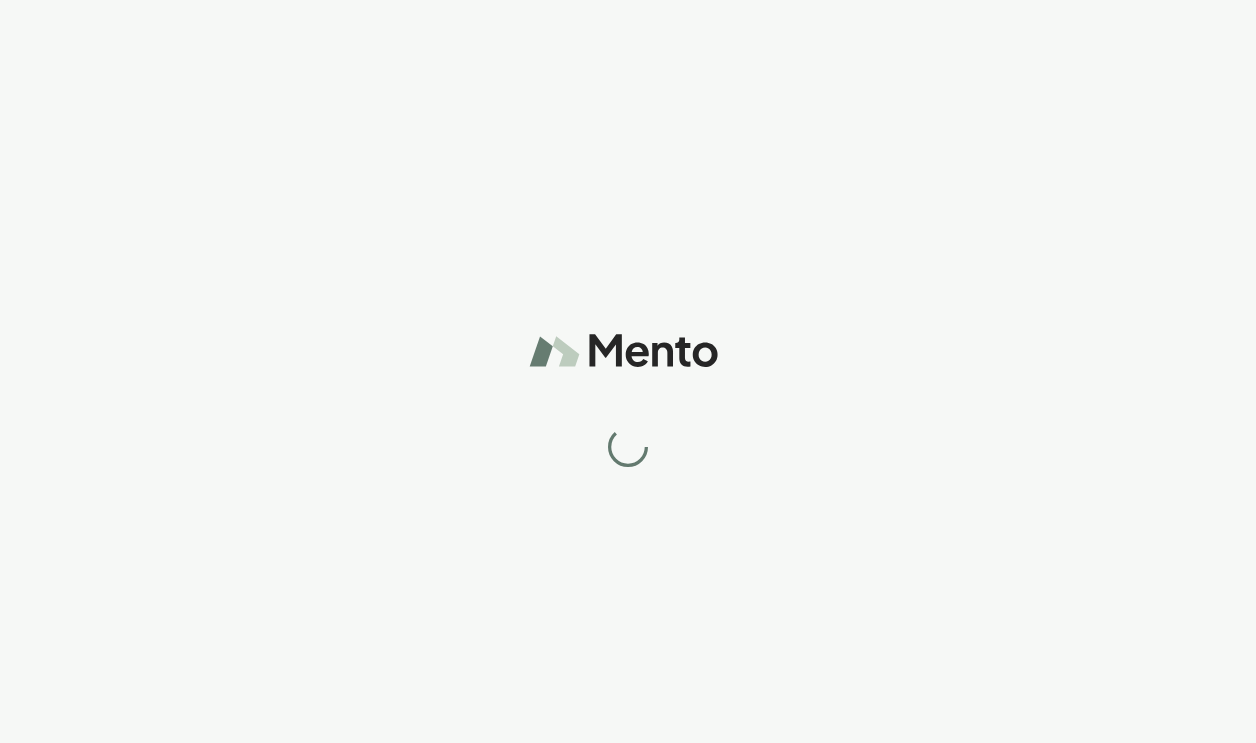 scroll, scrollTop: 0, scrollLeft: 0, axis: both 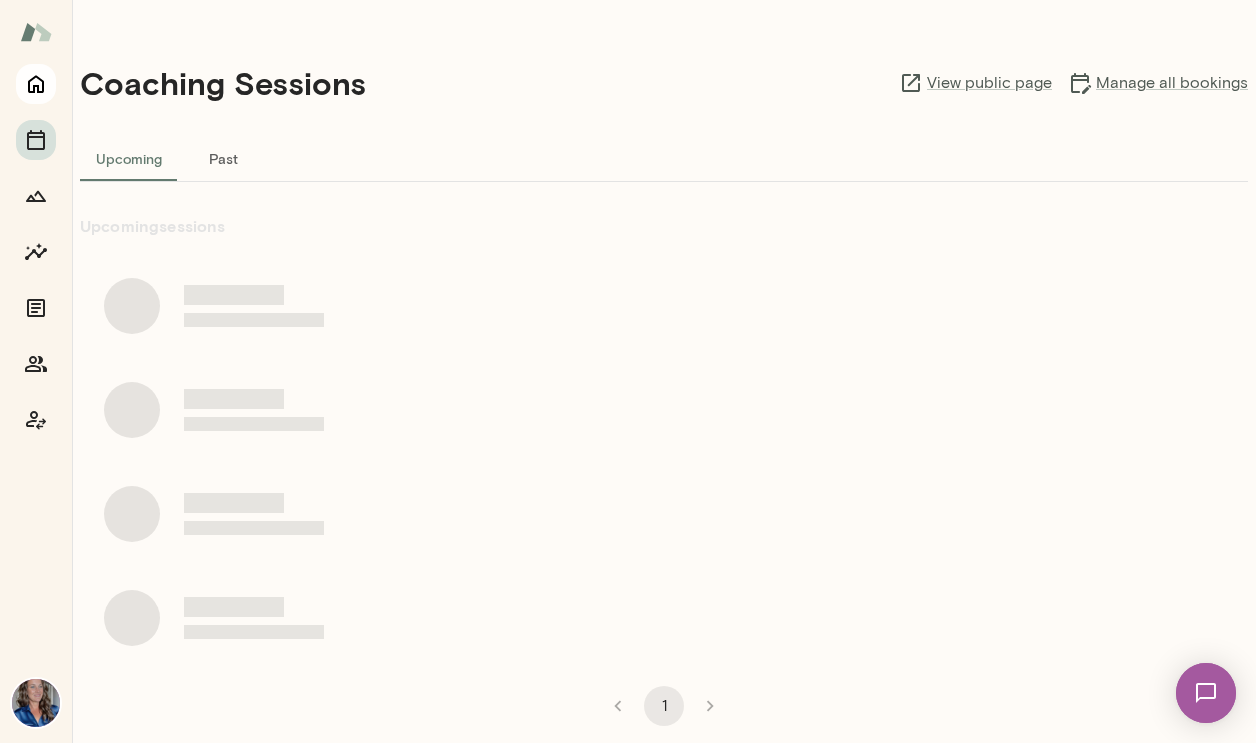 click 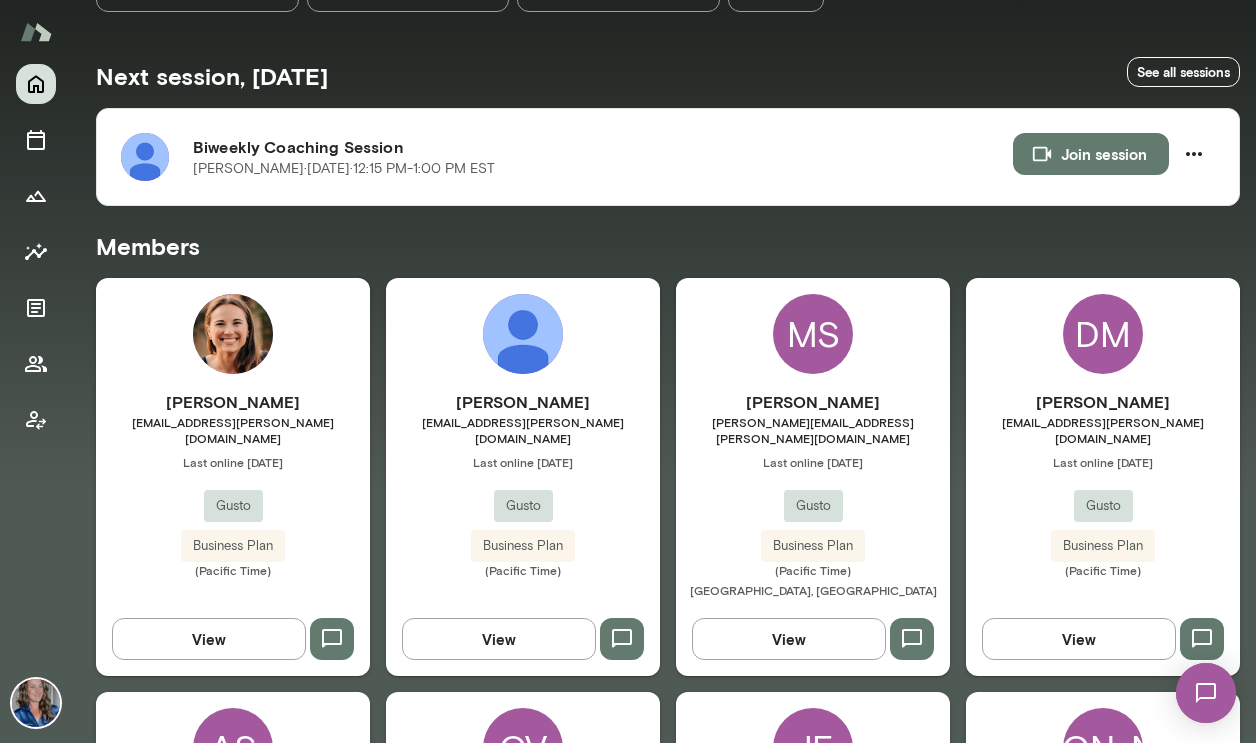 scroll, scrollTop: 359, scrollLeft: 0, axis: vertical 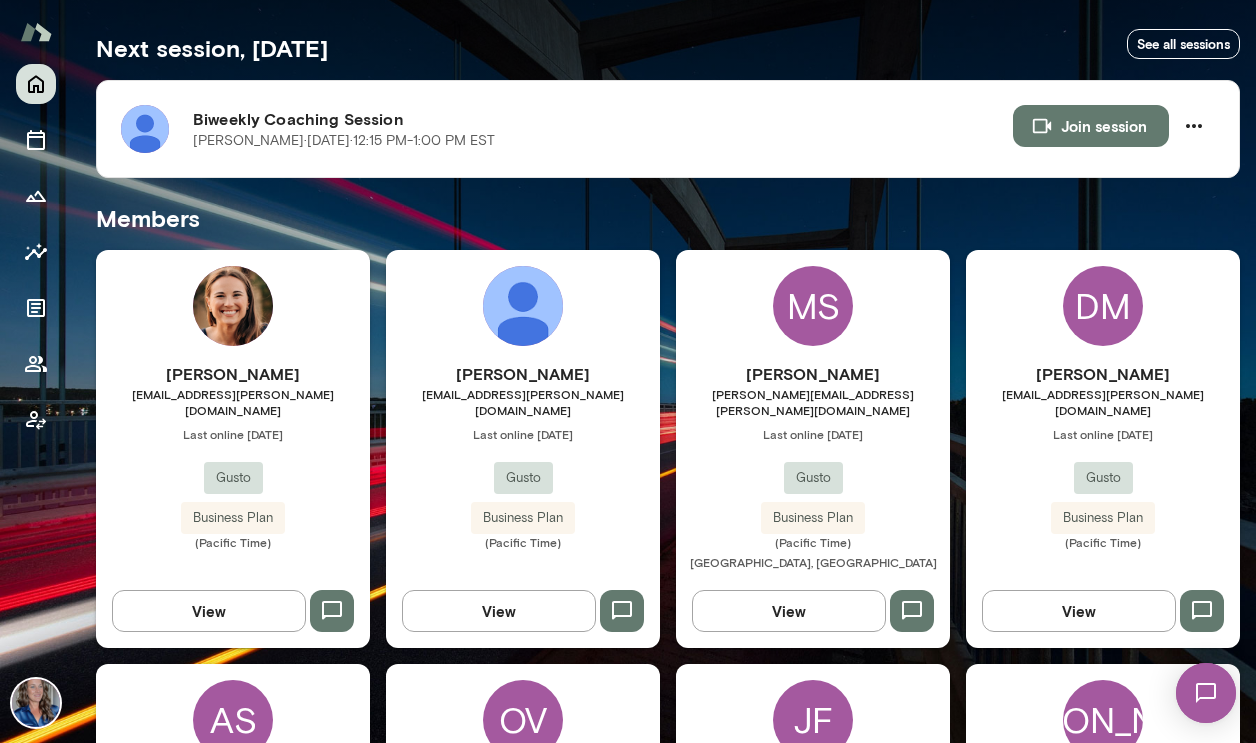 click on "[PERSON_NAME]" at bounding box center (233, 374) 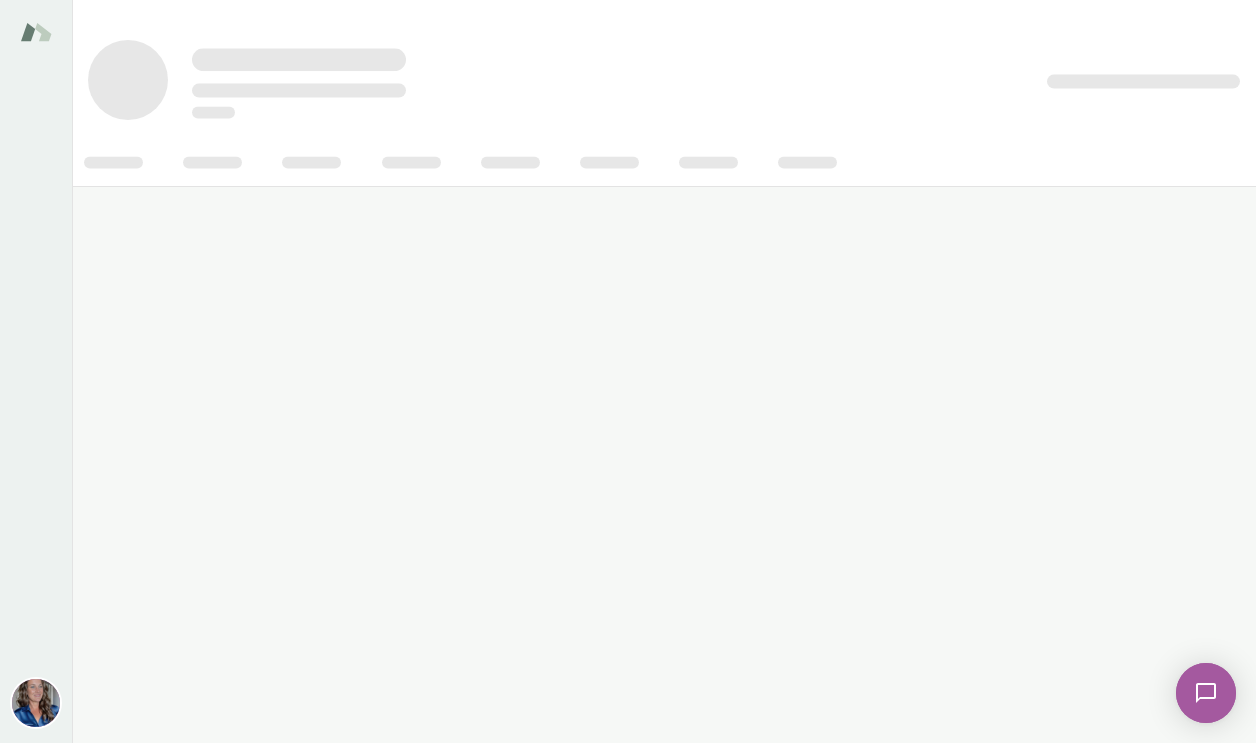 scroll, scrollTop: 0, scrollLeft: 0, axis: both 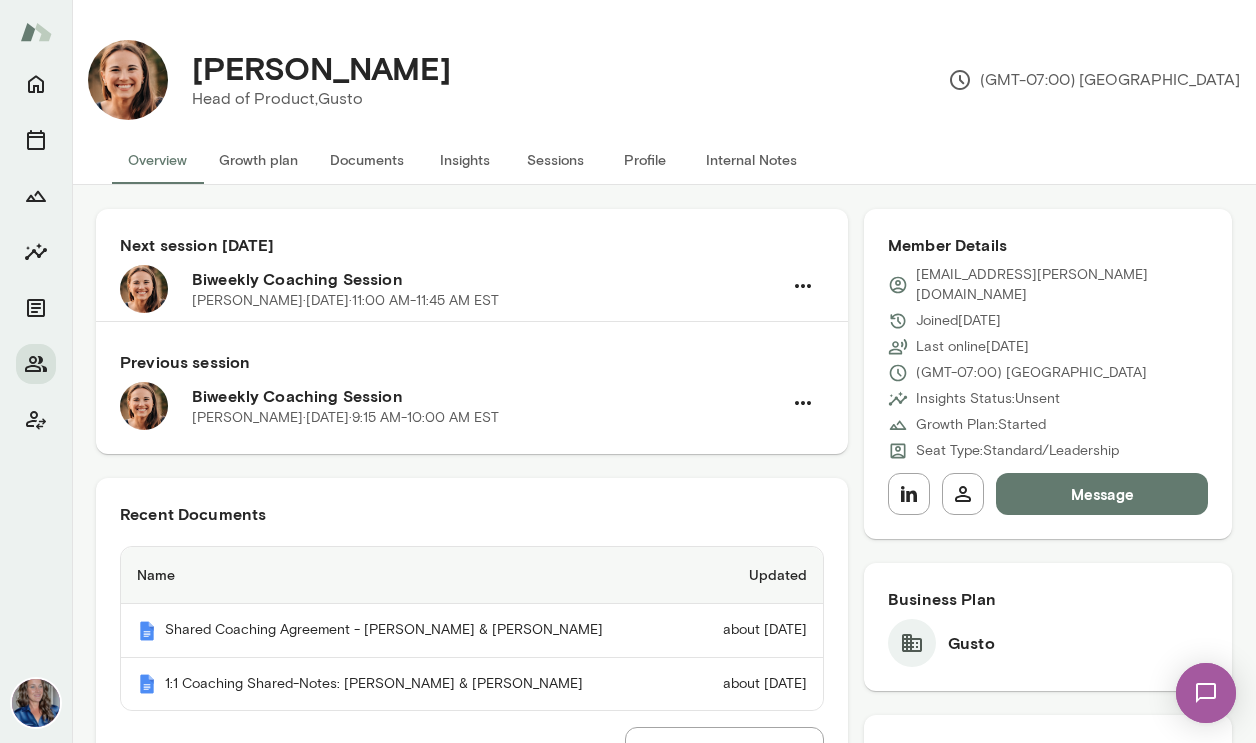 click on "Seat Type:  Standard/Leadership" at bounding box center [1017, 451] 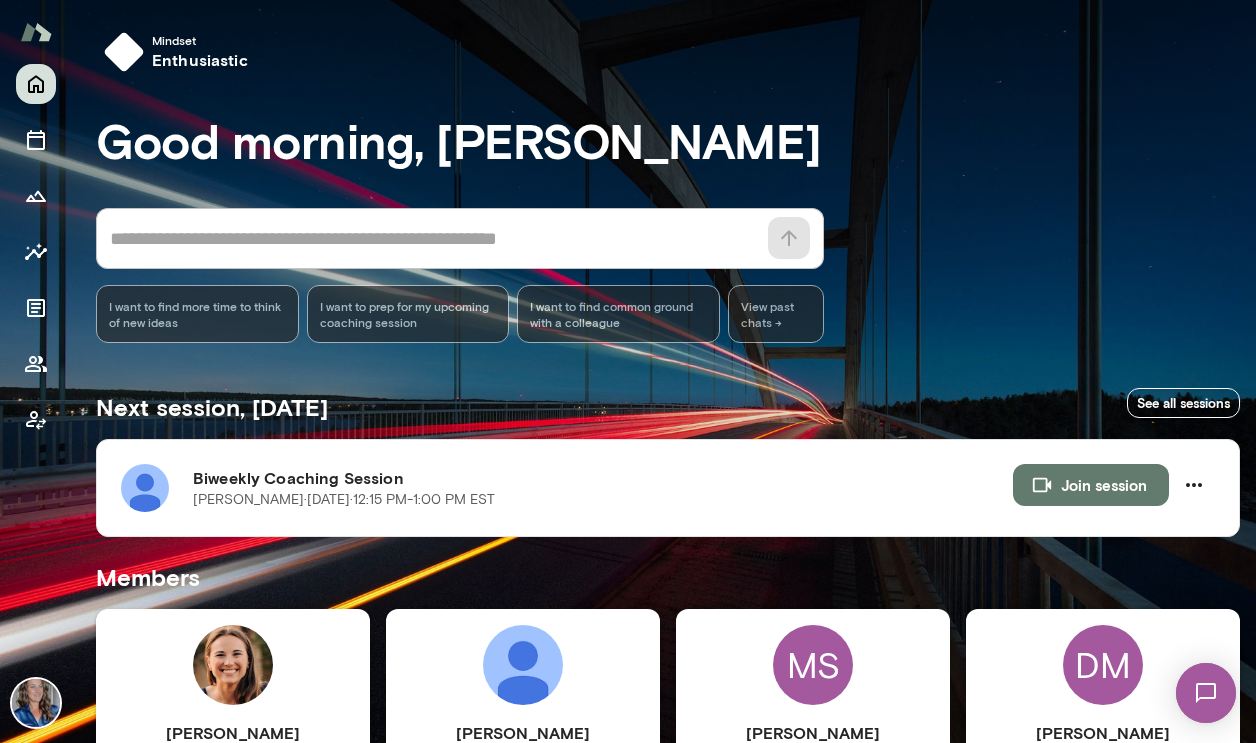 scroll, scrollTop: 230, scrollLeft: 0, axis: vertical 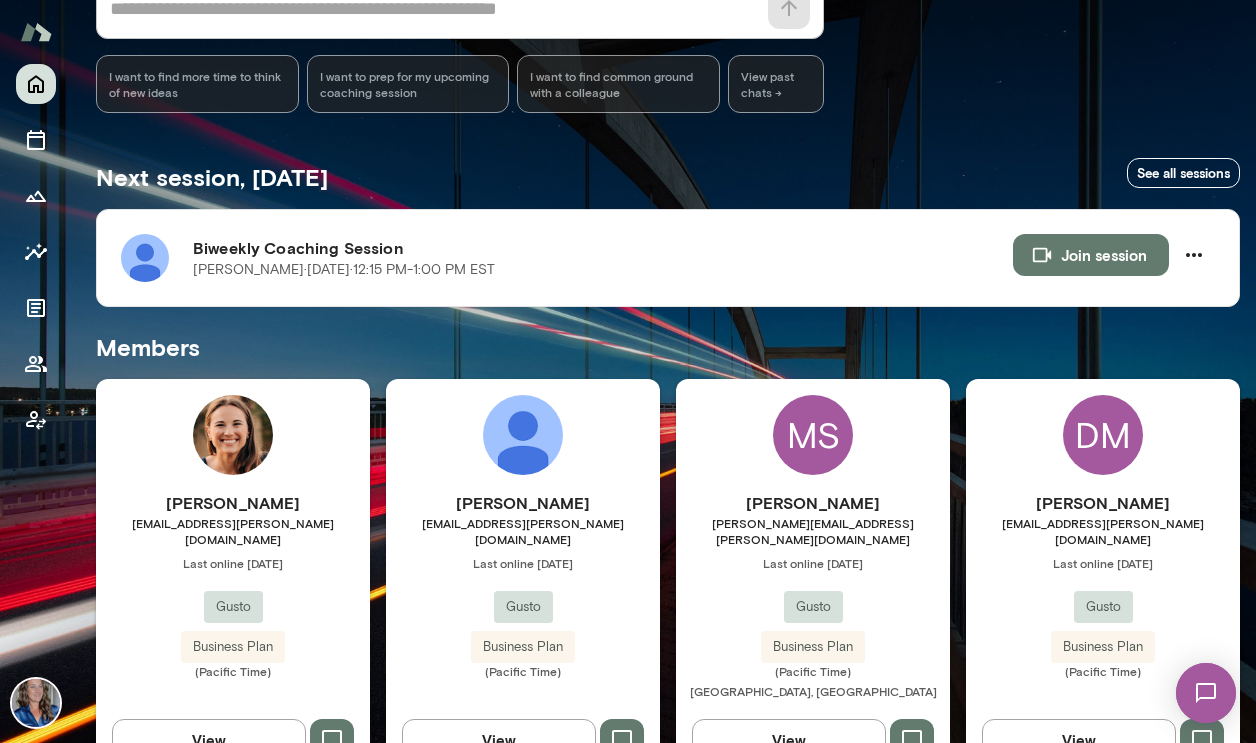 click on "[EMAIL_ADDRESS][PERSON_NAME][DOMAIN_NAME]" at bounding box center (523, 531) 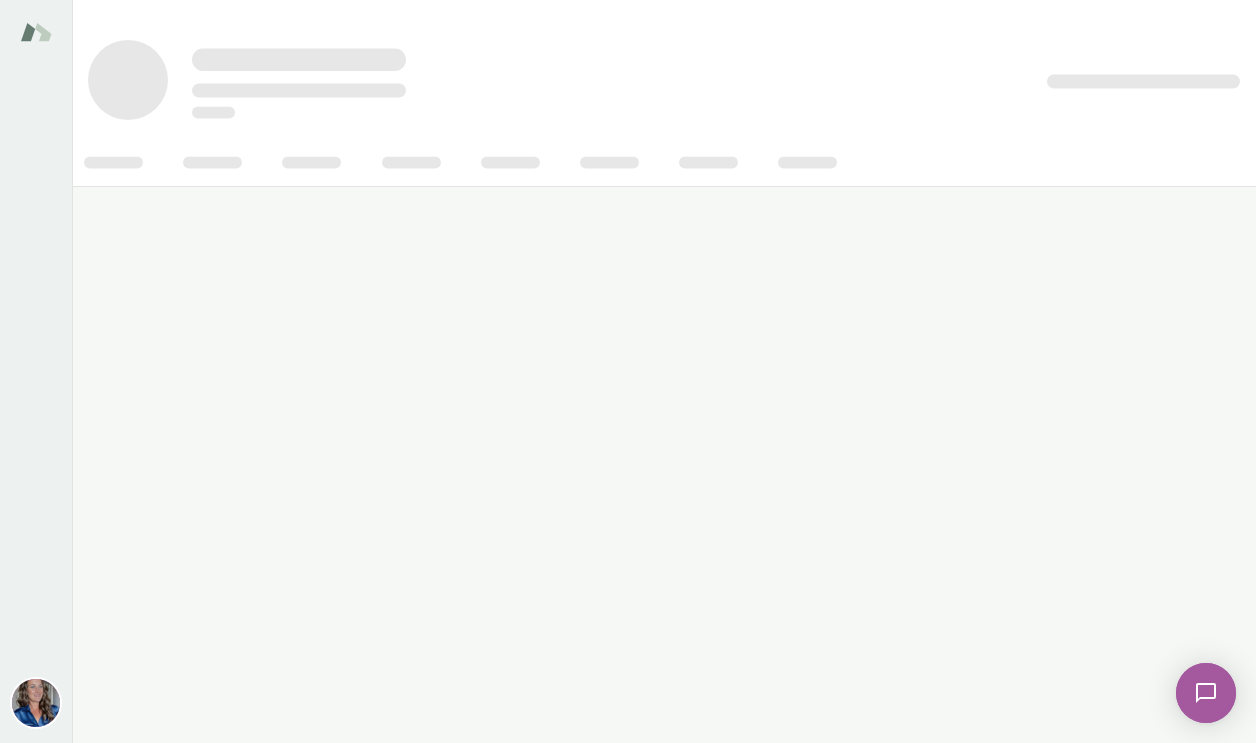 scroll, scrollTop: 0, scrollLeft: 0, axis: both 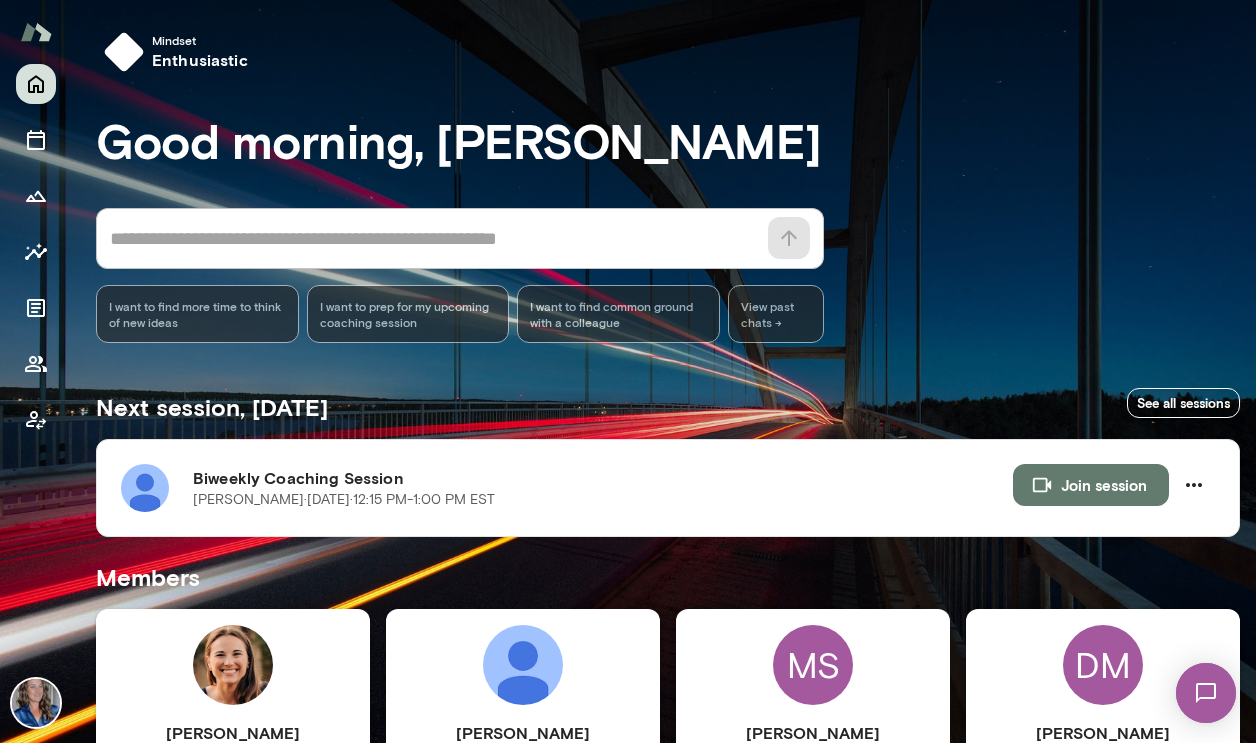 click on "MS" at bounding box center [813, 665] 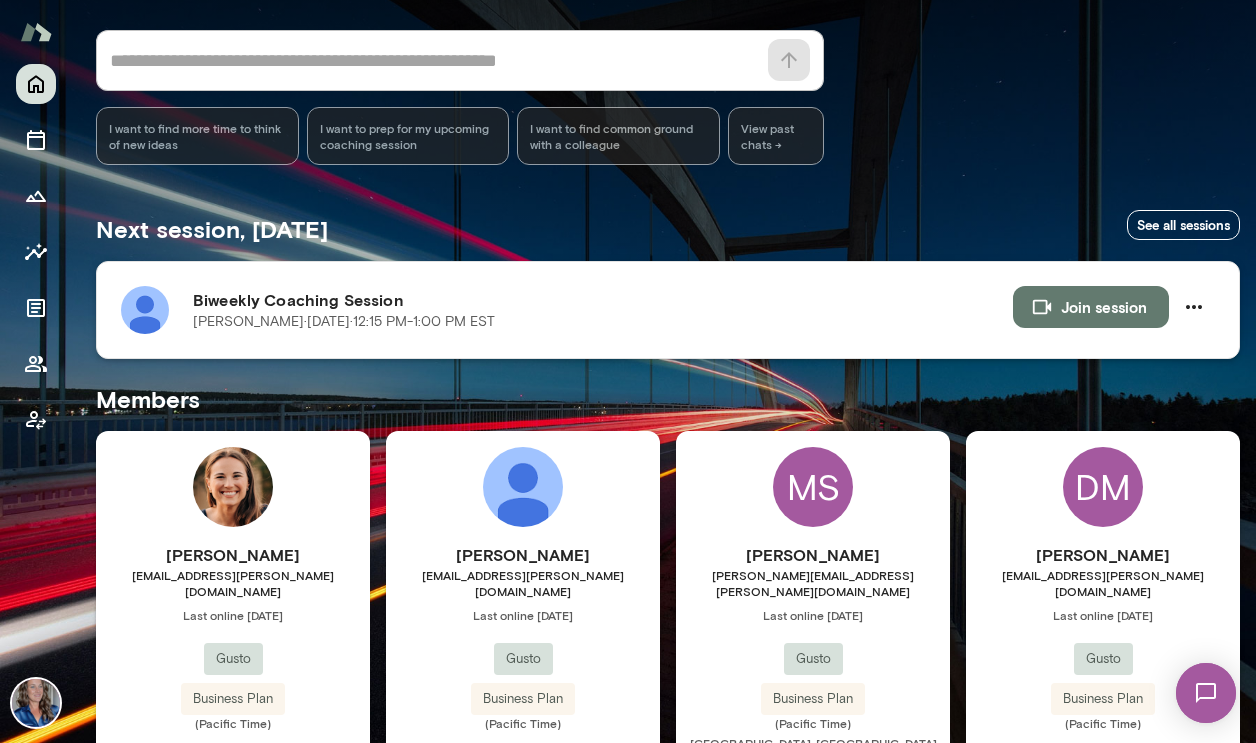 scroll, scrollTop: 215, scrollLeft: 0, axis: vertical 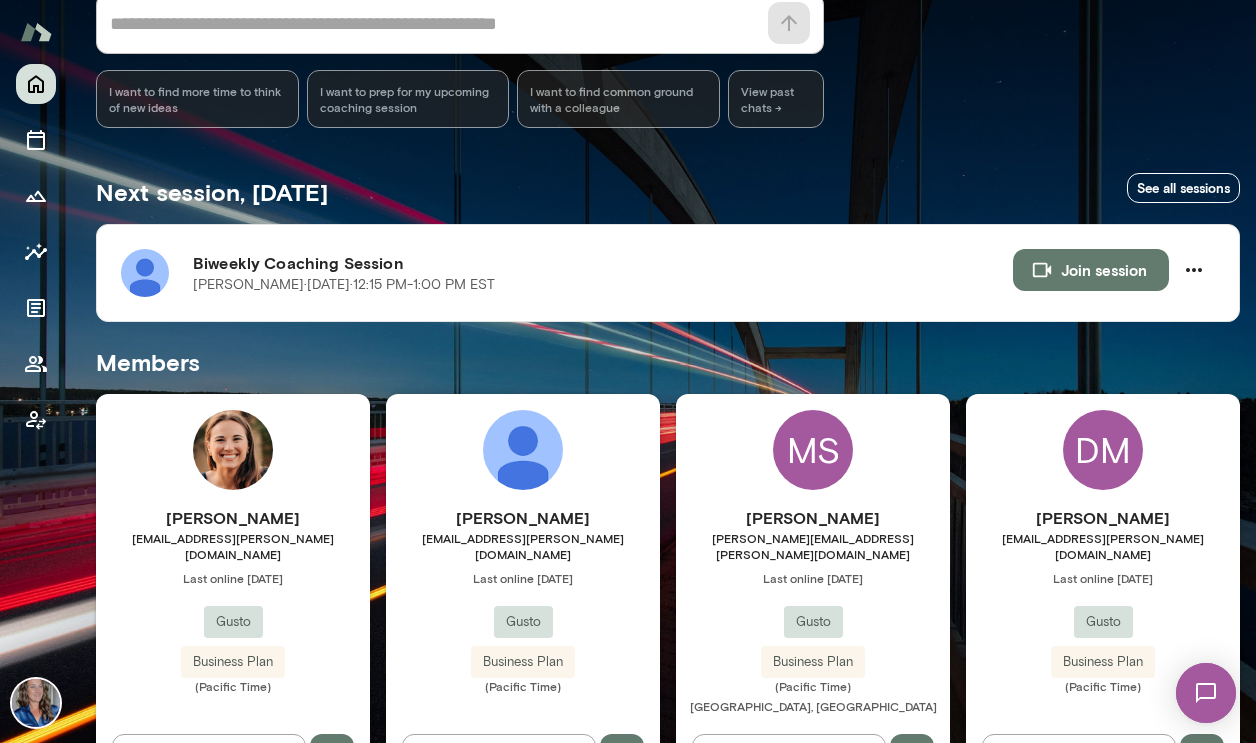 click on "[PERSON_NAME] Murphy [EMAIL_ADDRESS][PERSON_NAME][DOMAIN_NAME] Last online [DATE] Gusto Business Plan (Pacific Time) View" at bounding box center [1103, 593] 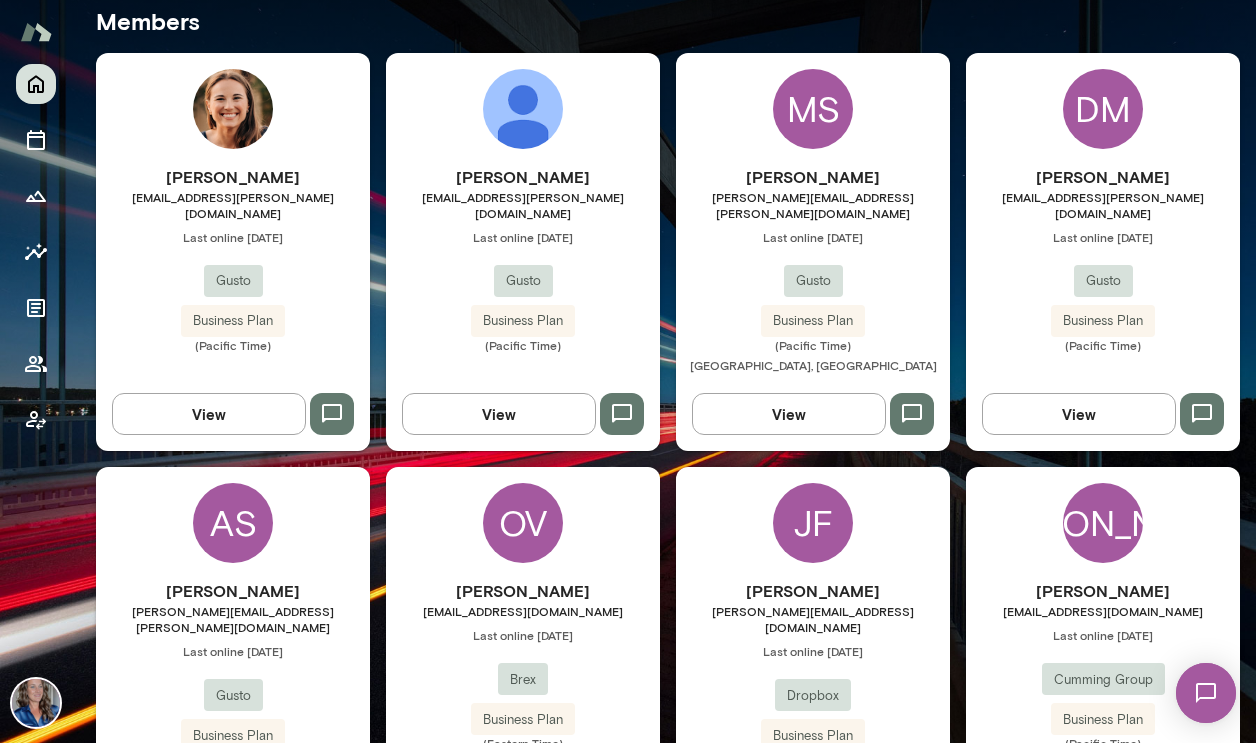 scroll, scrollTop: 572, scrollLeft: 0, axis: vertical 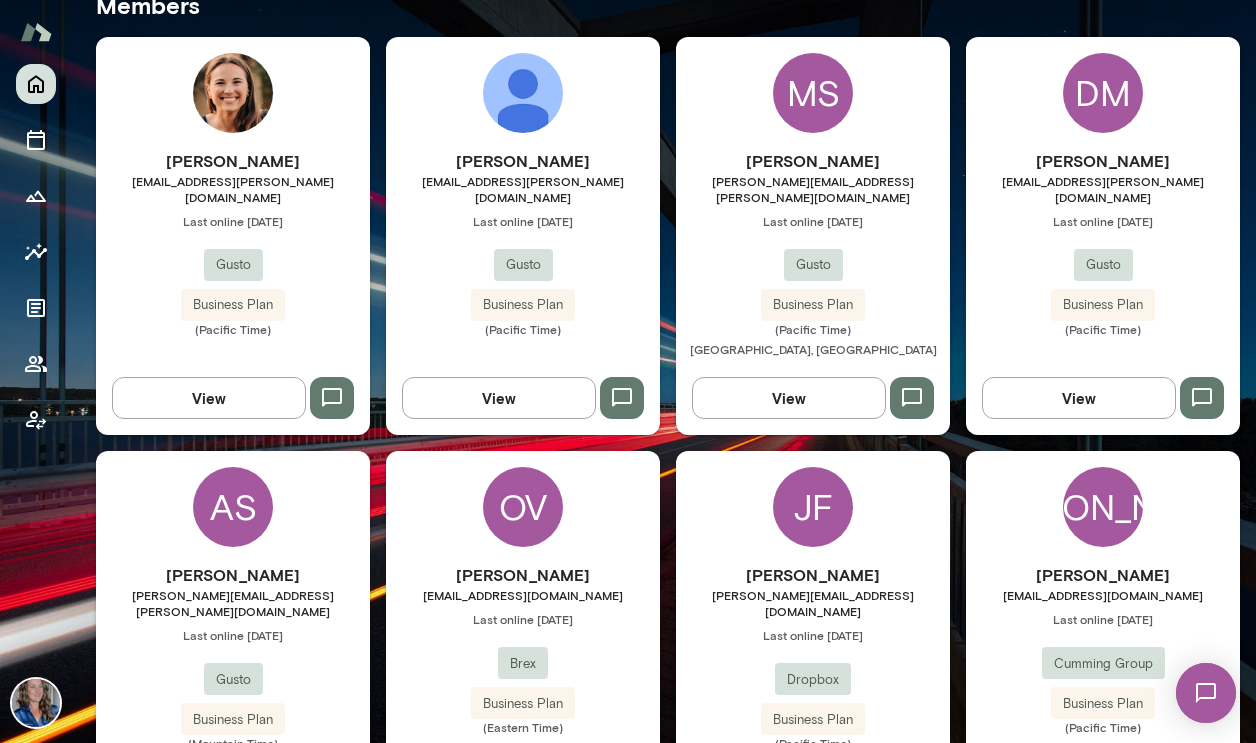 click on "[PERSON_NAME] [PERSON_NAME][EMAIL_ADDRESS][PERSON_NAME][DOMAIN_NAME] Last online [DATE] Gusto Business Plan (Mountain Time)" at bounding box center [233, 657] 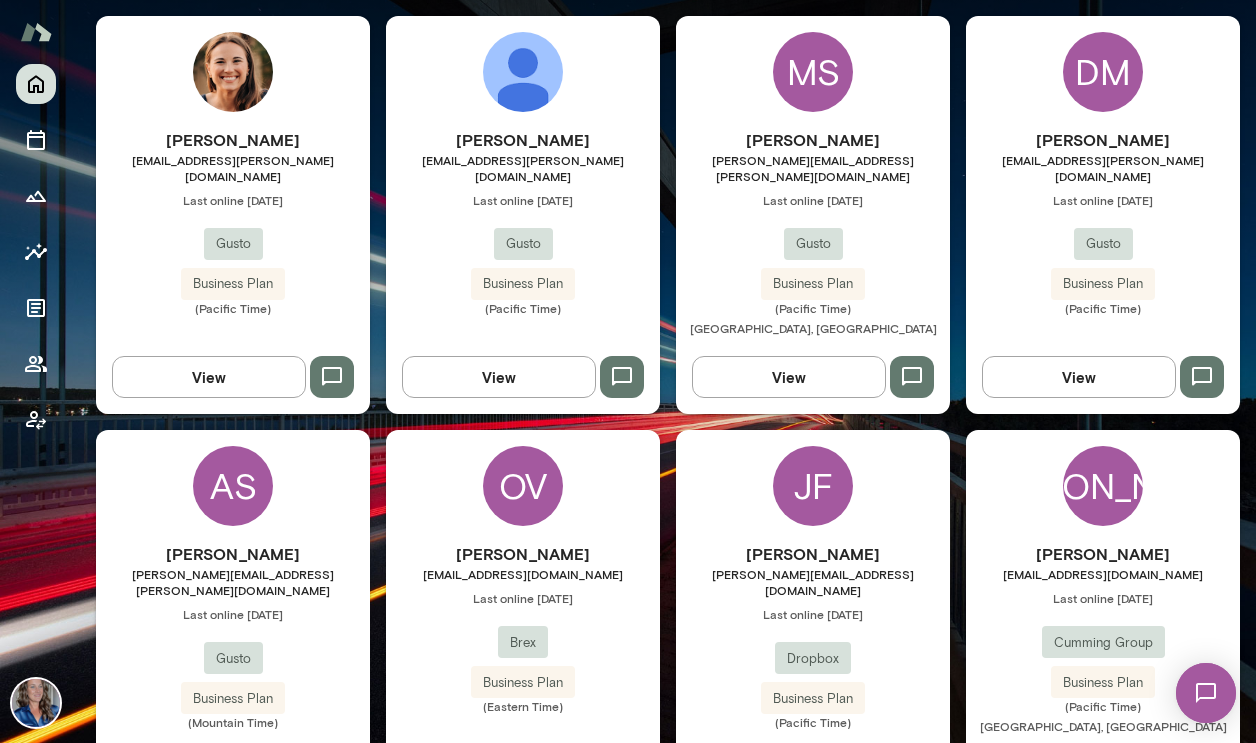 scroll, scrollTop: 595, scrollLeft: 0, axis: vertical 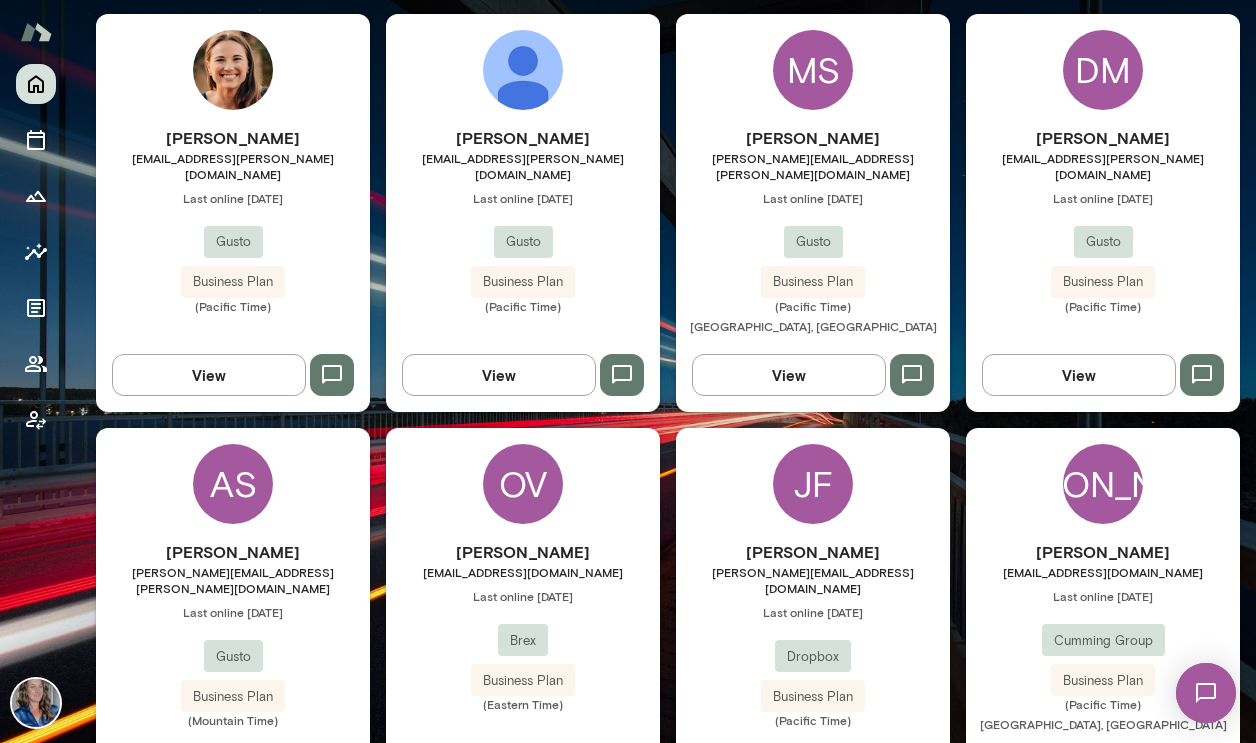 click on "OV [PERSON_NAME] [EMAIL_ADDRESS][DOMAIN_NAME] Last online [DATE] Brex Business Plan (Eastern Time) View" at bounding box center (523, 619) 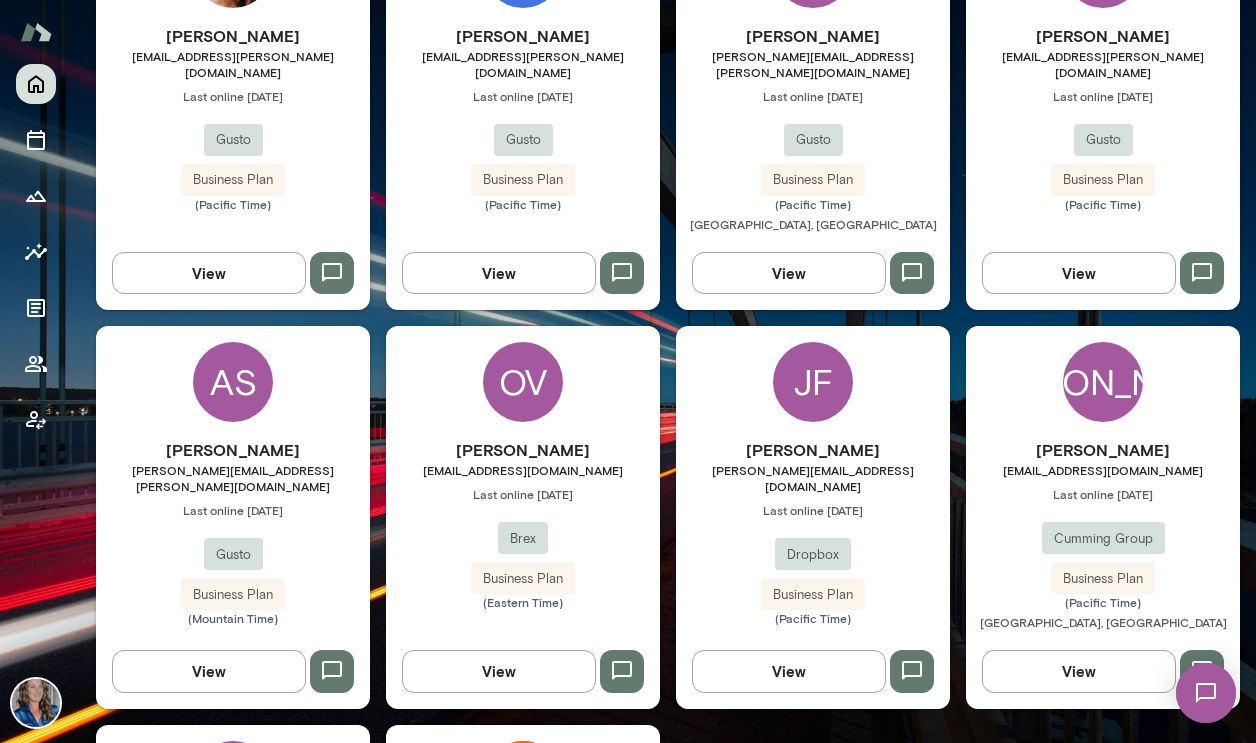 scroll, scrollTop: 728, scrollLeft: 0, axis: vertical 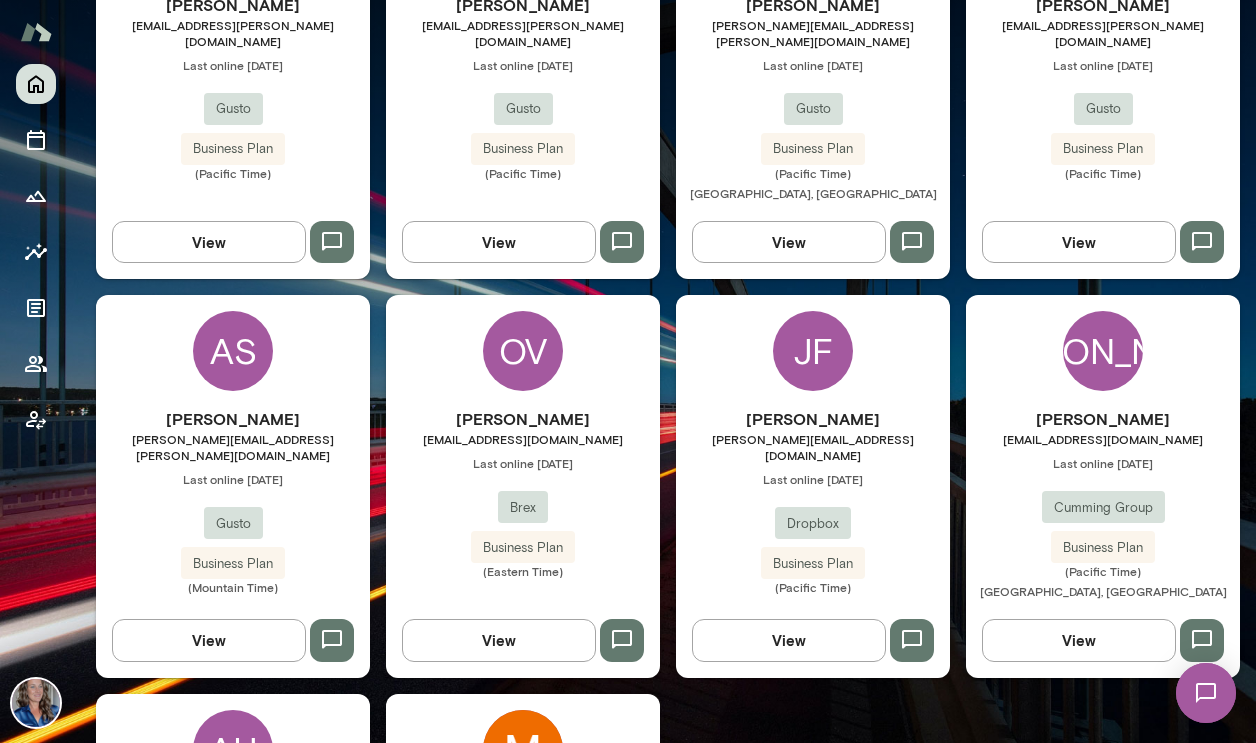 click on "[PERSON_NAME] Jason Falivene [EMAIL_ADDRESS][DOMAIN_NAME] Last online [DATE] Dropbox Business Plan (Pacific Time) View" at bounding box center (813, 486) 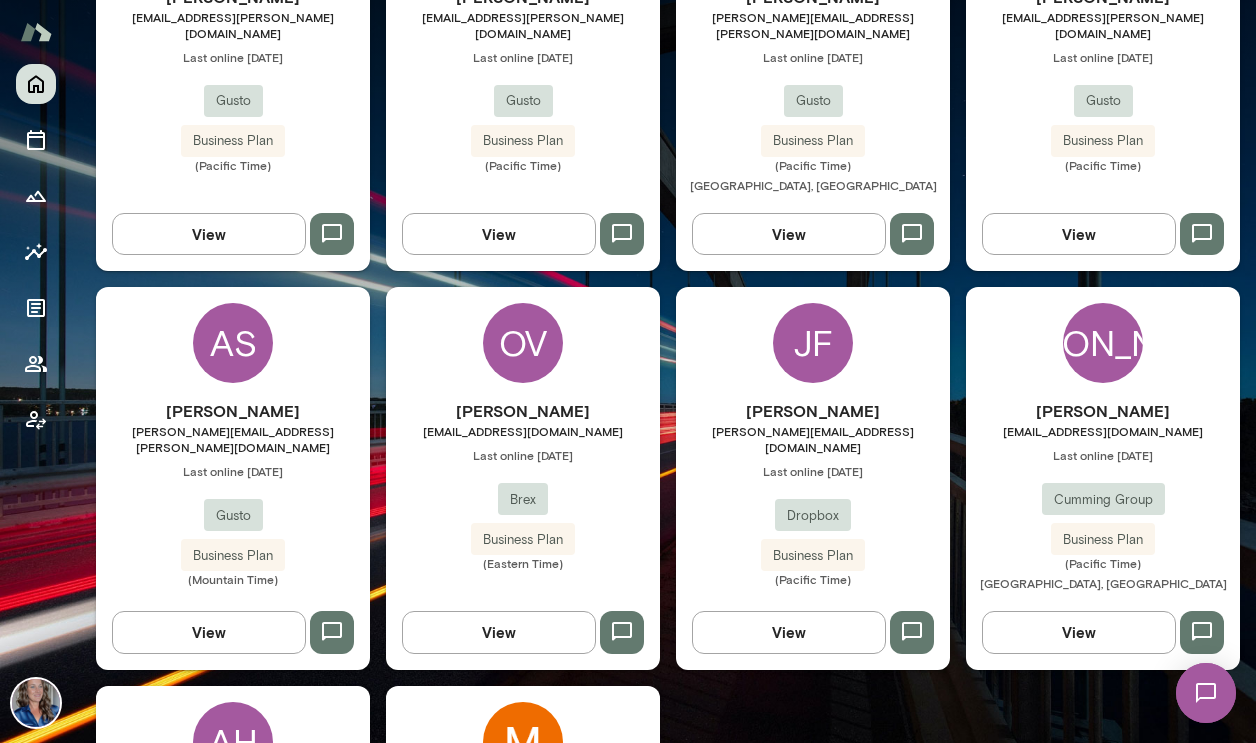 scroll, scrollTop: 760, scrollLeft: 0, axis: vertical 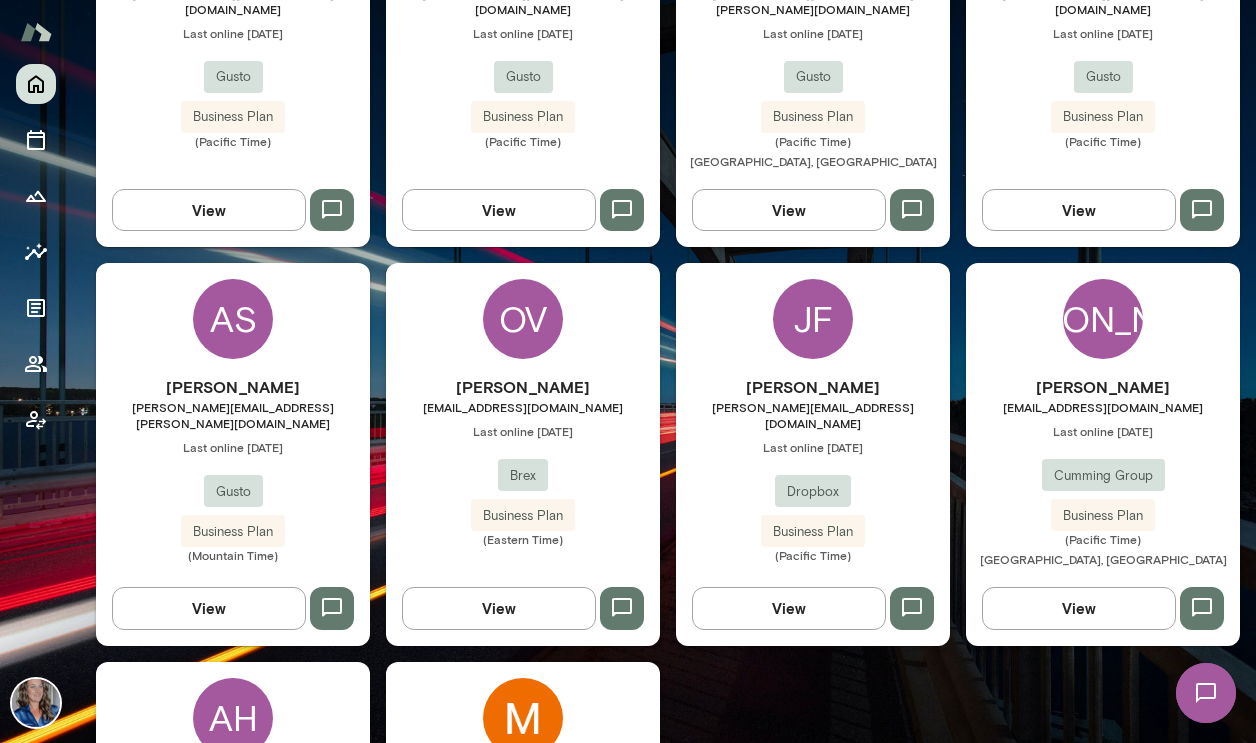 click on "[PERSON_NAME]" at bounding box center [1103, 387] 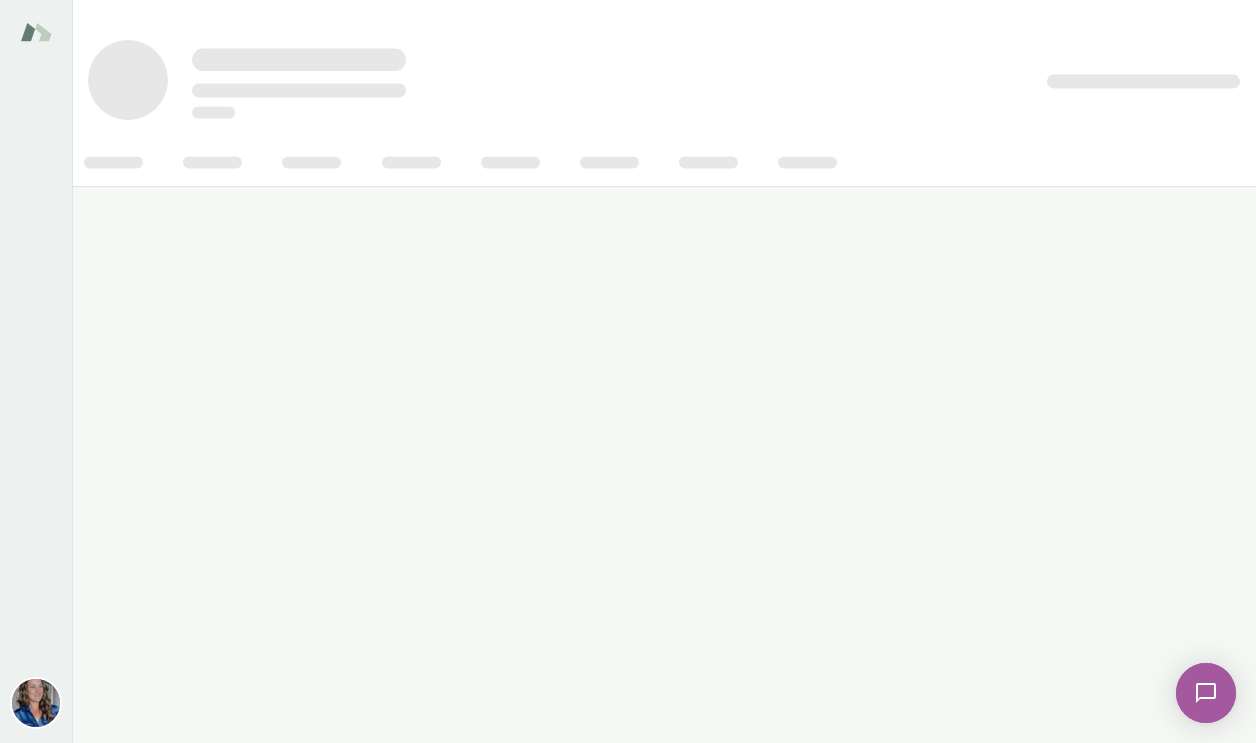 scroll, scrollTop: 0, scrollLeft: 0, axis: both 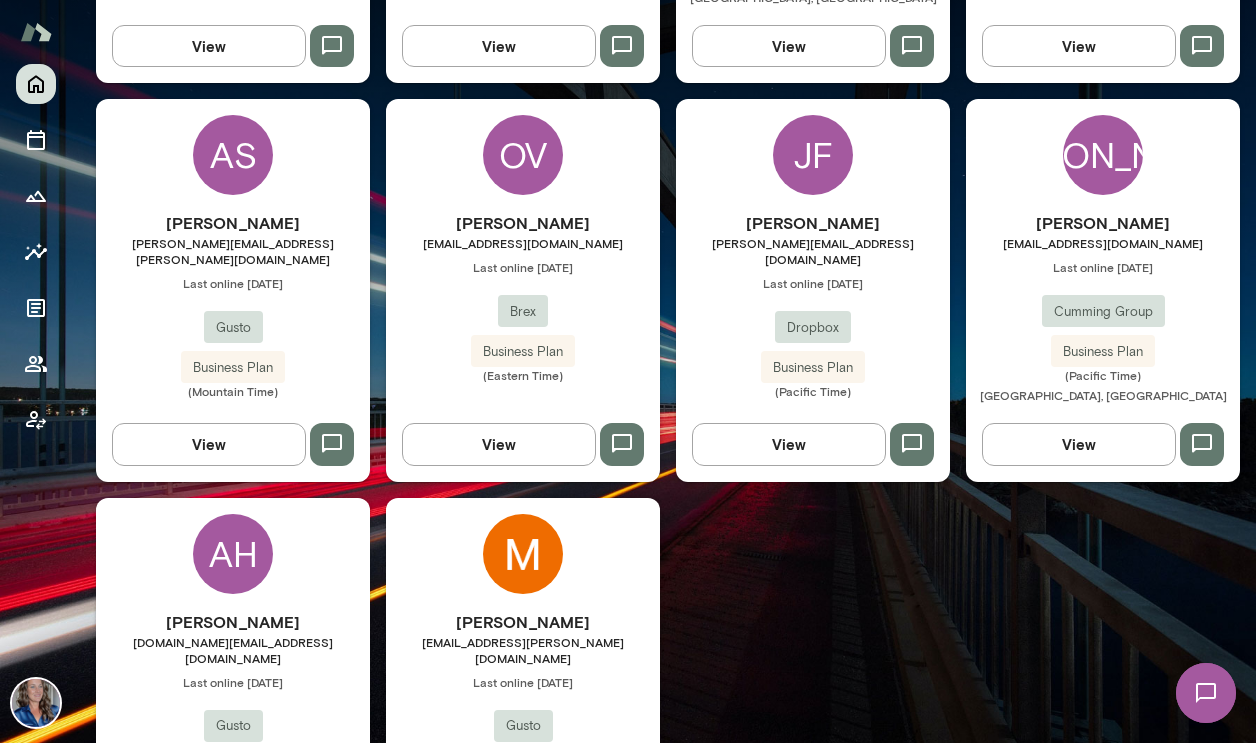 click on "AH [PERSON_NAME] [DOMAIN_NAME][EMAIL_ADDRESS][DOMAIN_NAME] Last online [DATE] Gusto Business Plan (Mountain Time) View" at bounding box center (233, 685) 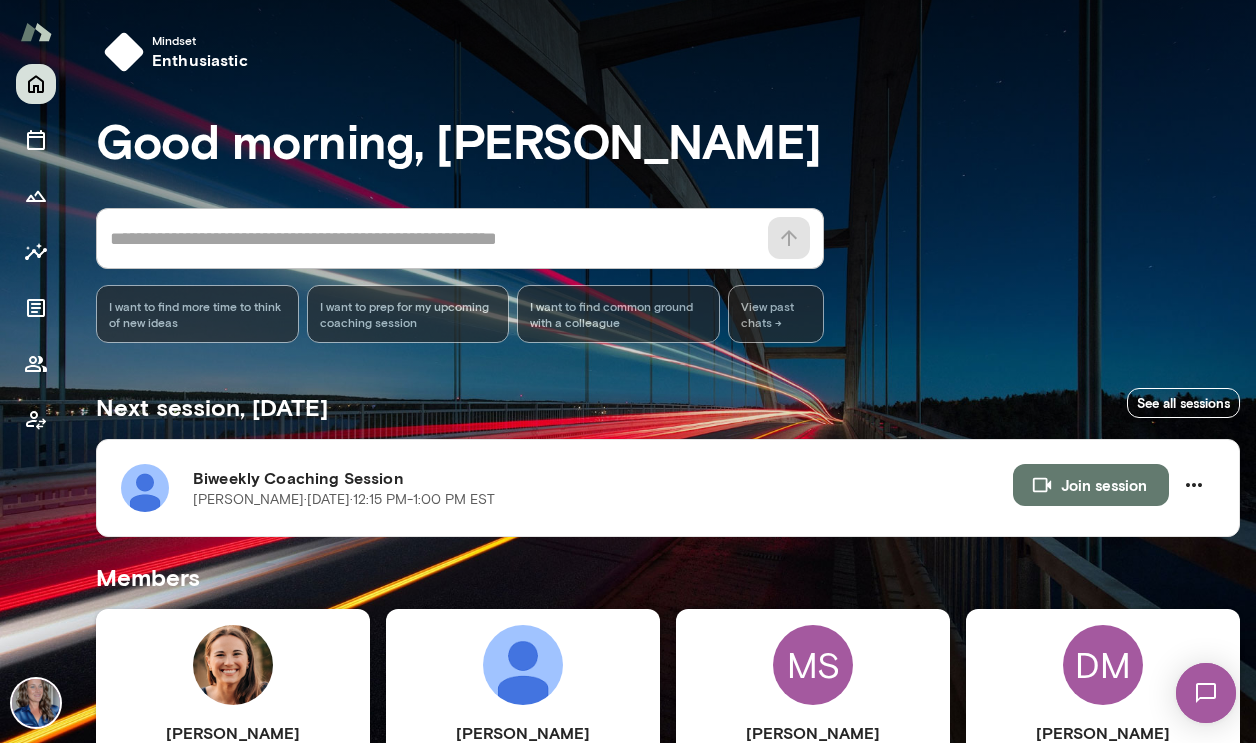 scroll, scrollTop: 1045, scrollLeft: 0, axis: vertical 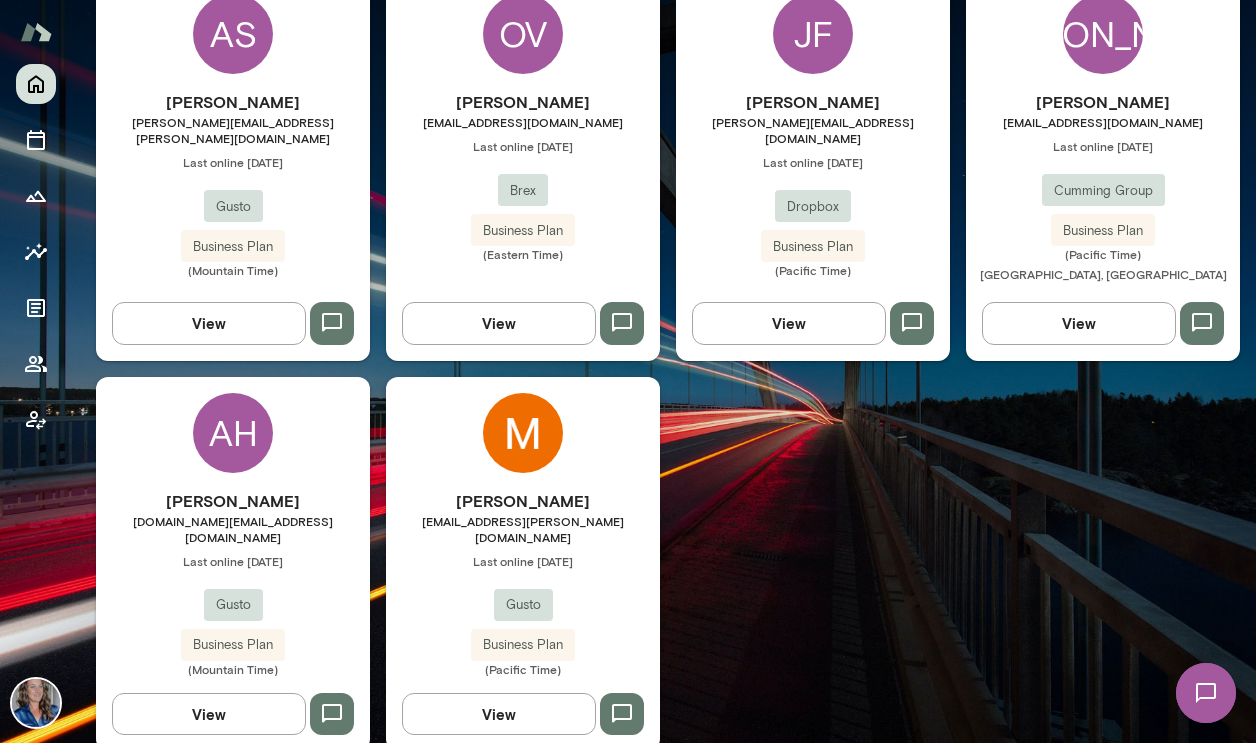 click on "[PERSON_NAME] [EMAIL_ADDRESS][PERSON_NAME][DOMAIN_NAME] Last online [DATE] Gusto Business Plan (Pacific Time) View" at bounding box center (523, 564) 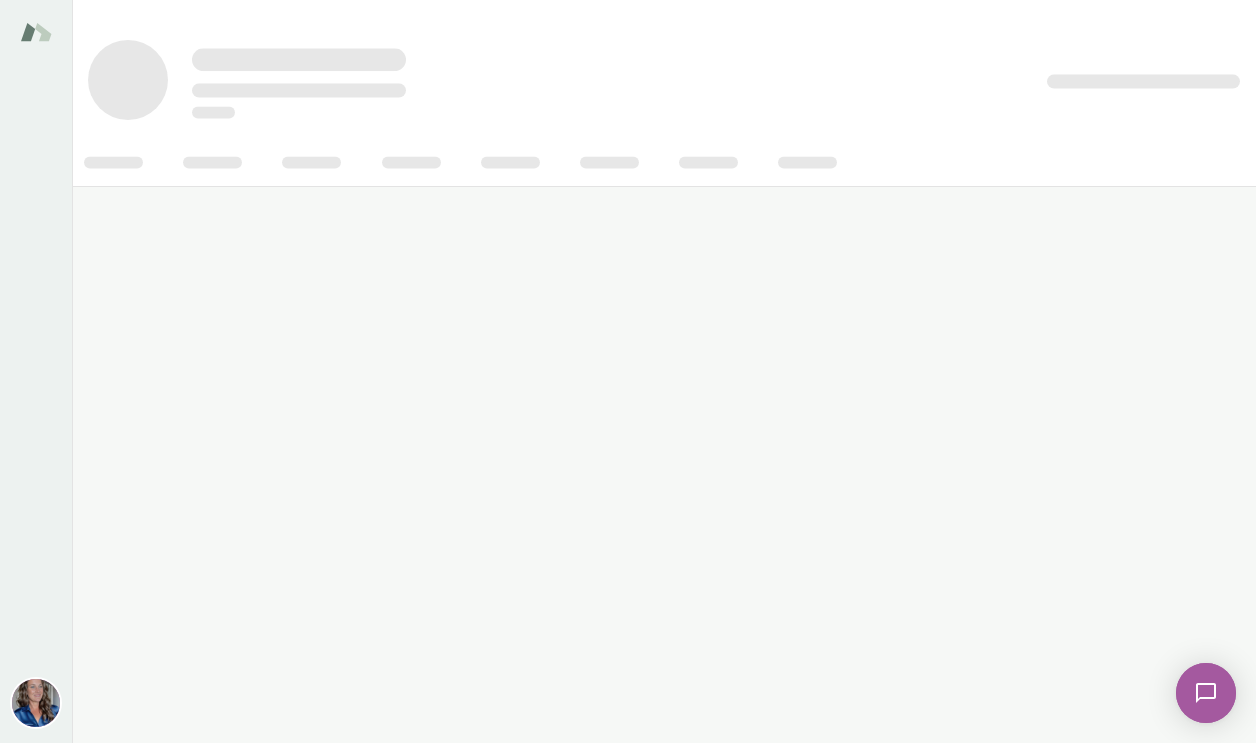 scroll, scrollTop: 0, scrollLeft: 0, axis: both 